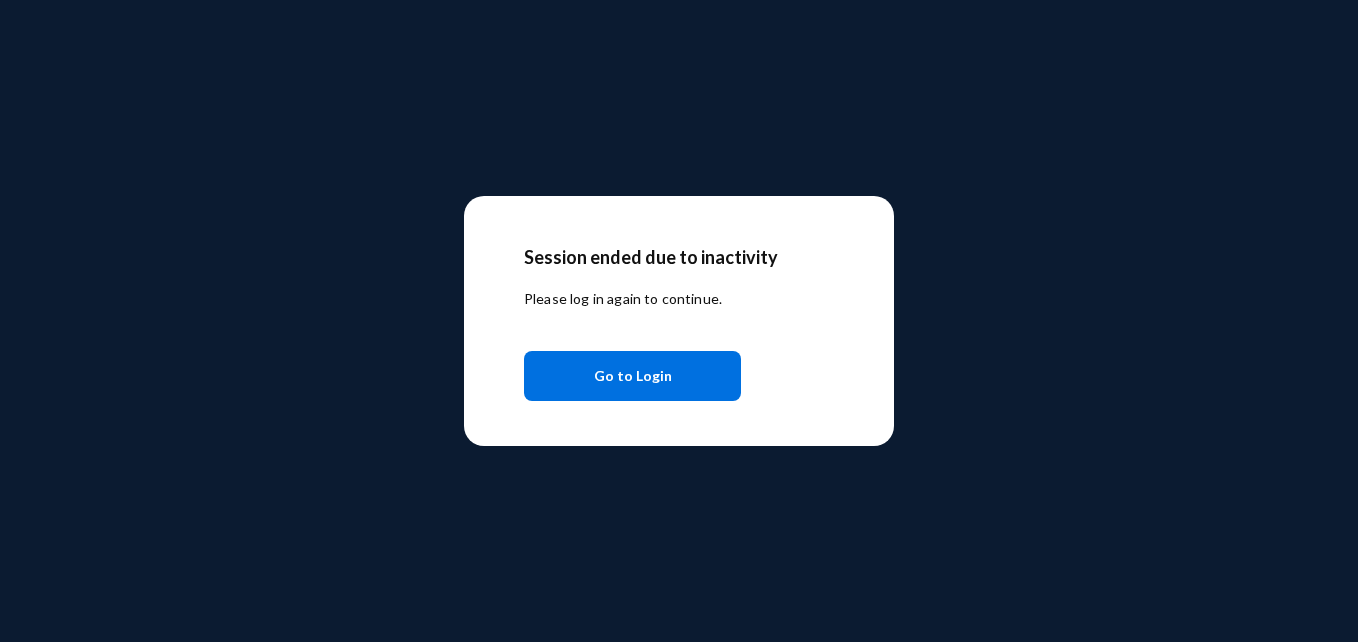 scroll, scrollTop: 0, scrollLeft: 0, axis: both 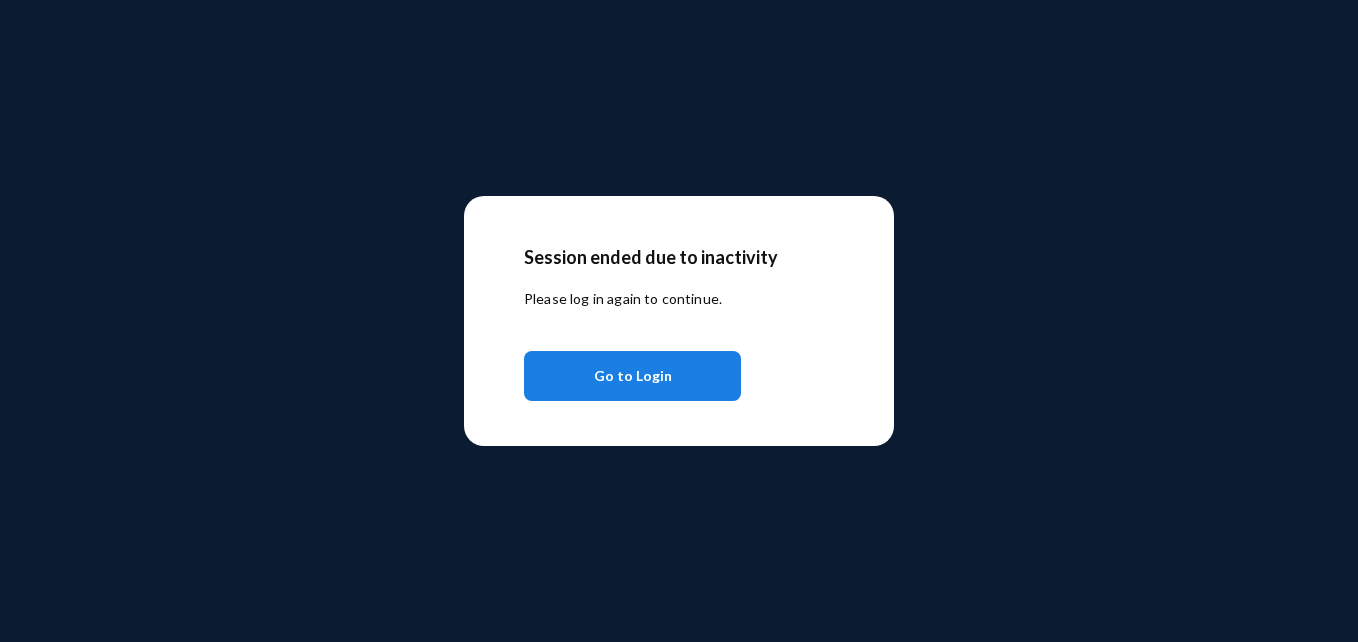 click on "Go to Login" at bounding box center (633, 376) 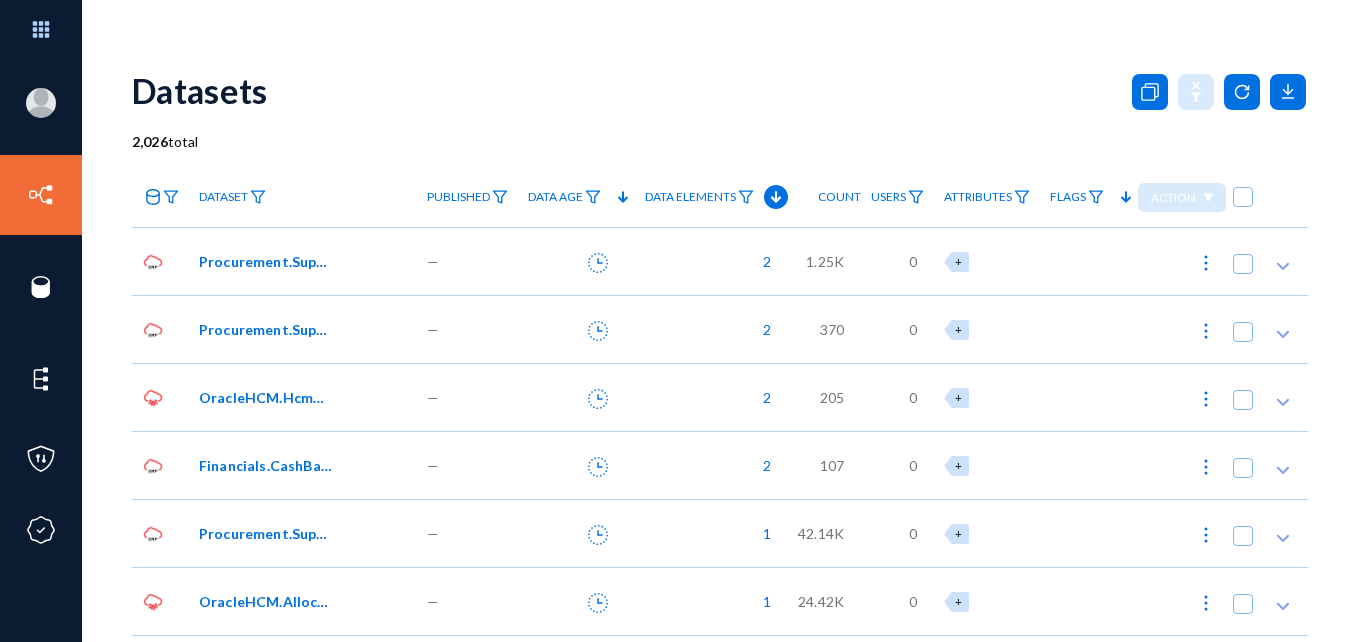scroll, scrollTop: 0, scrollLeft: 0, axis: both 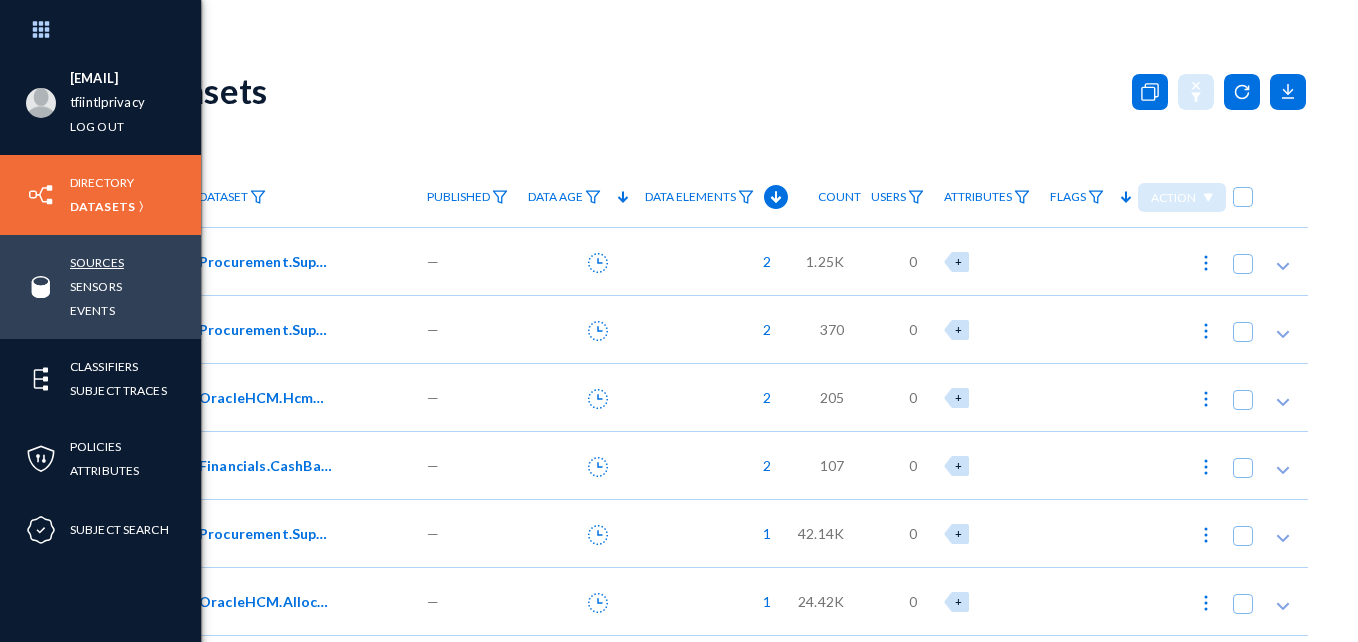 click on "Sources" at bounding box center (97, 262) 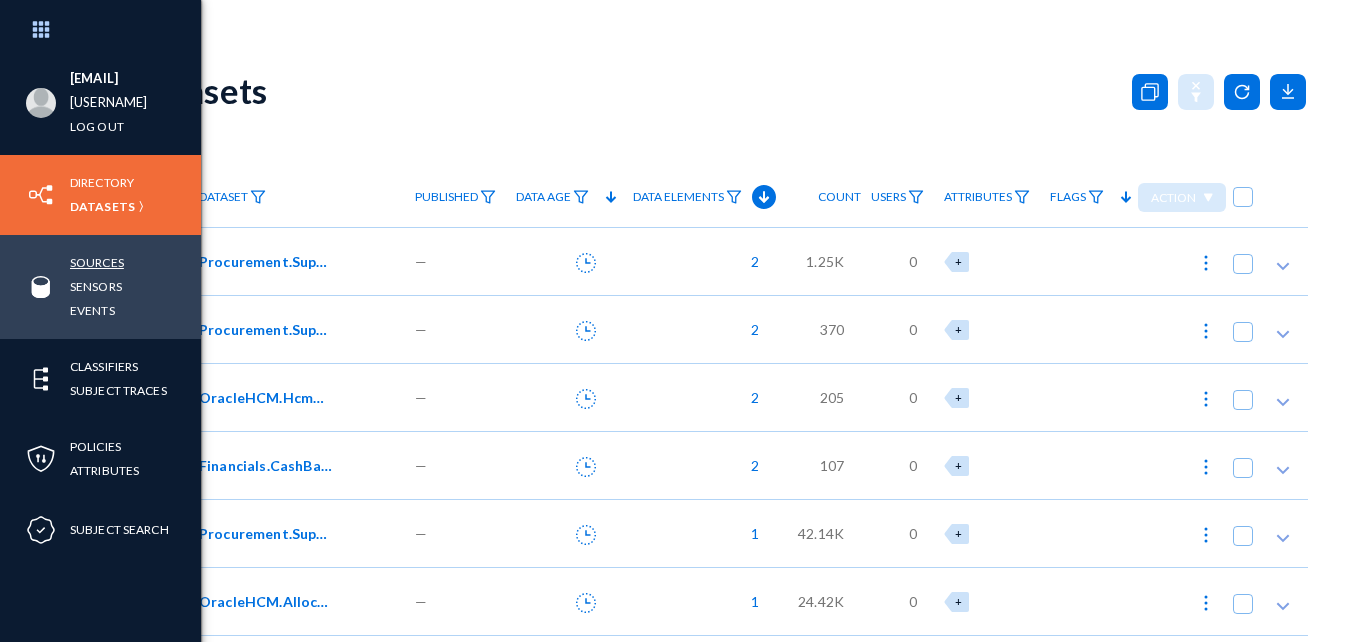 scroll, scrollTop: 0, scrollLeft: 0, axis: both 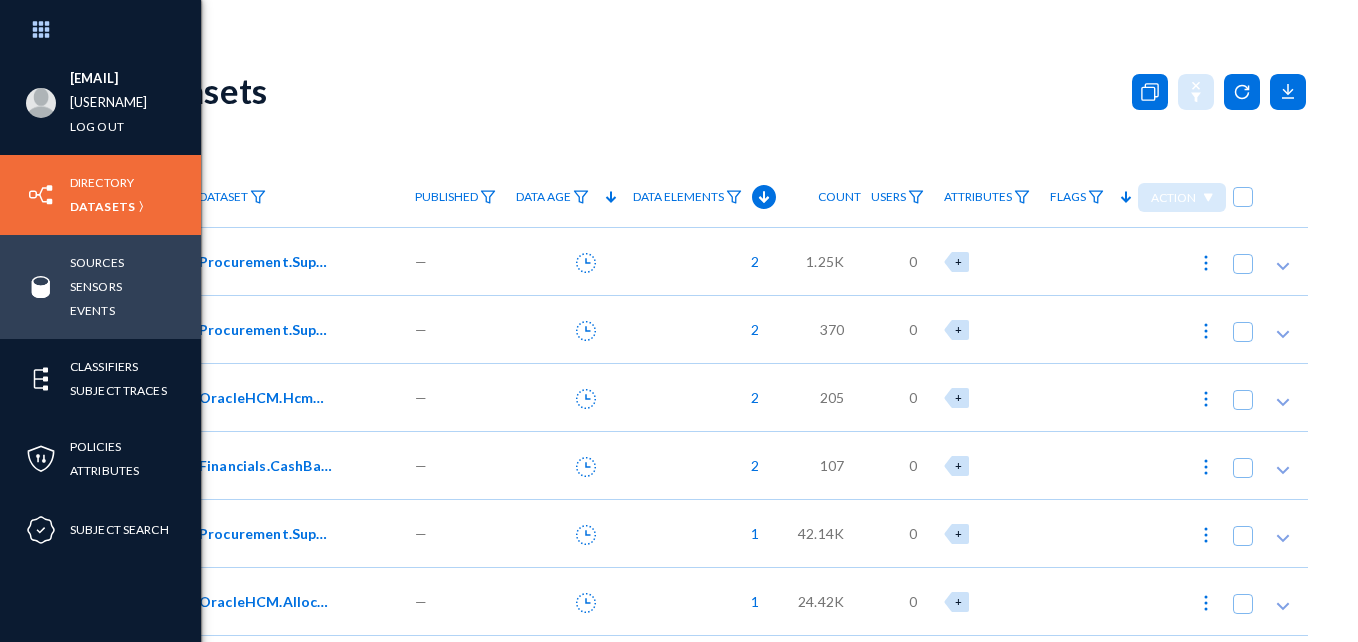 drag, startPoint x: 84, startPoint y: 260, endPoint x: 135, endPoint y: 240, distance: 54.781384 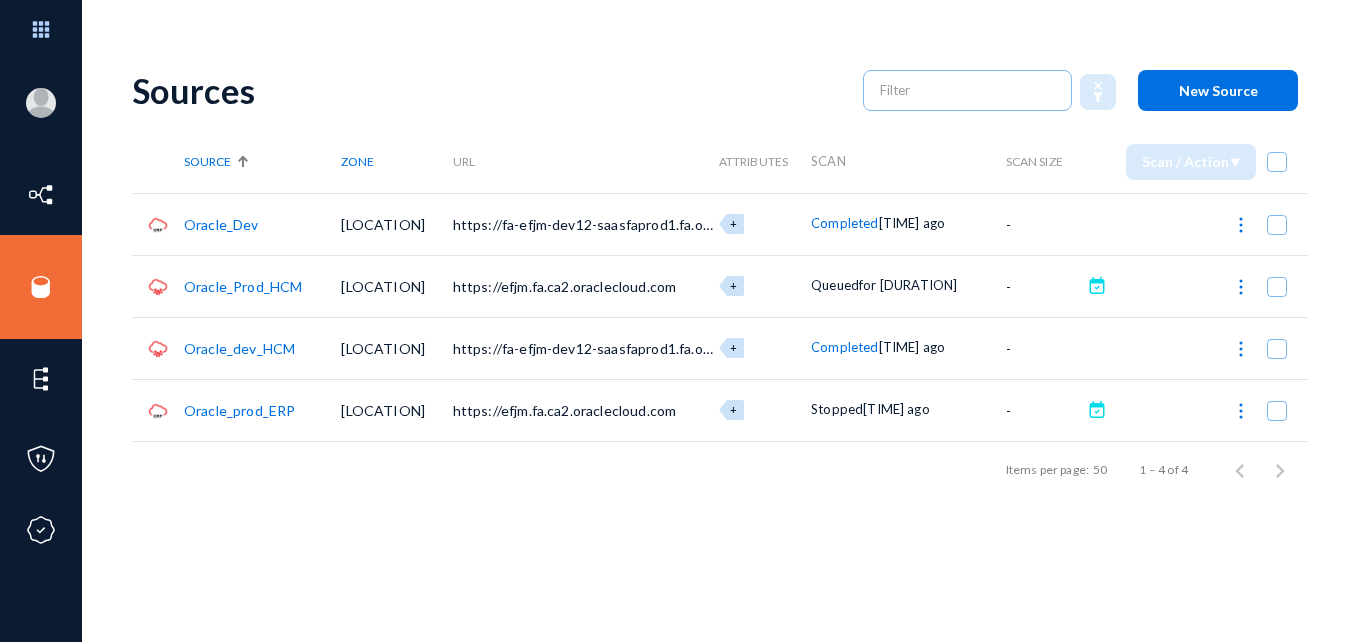 click on "Stopped" at bounding box center (844, 223) 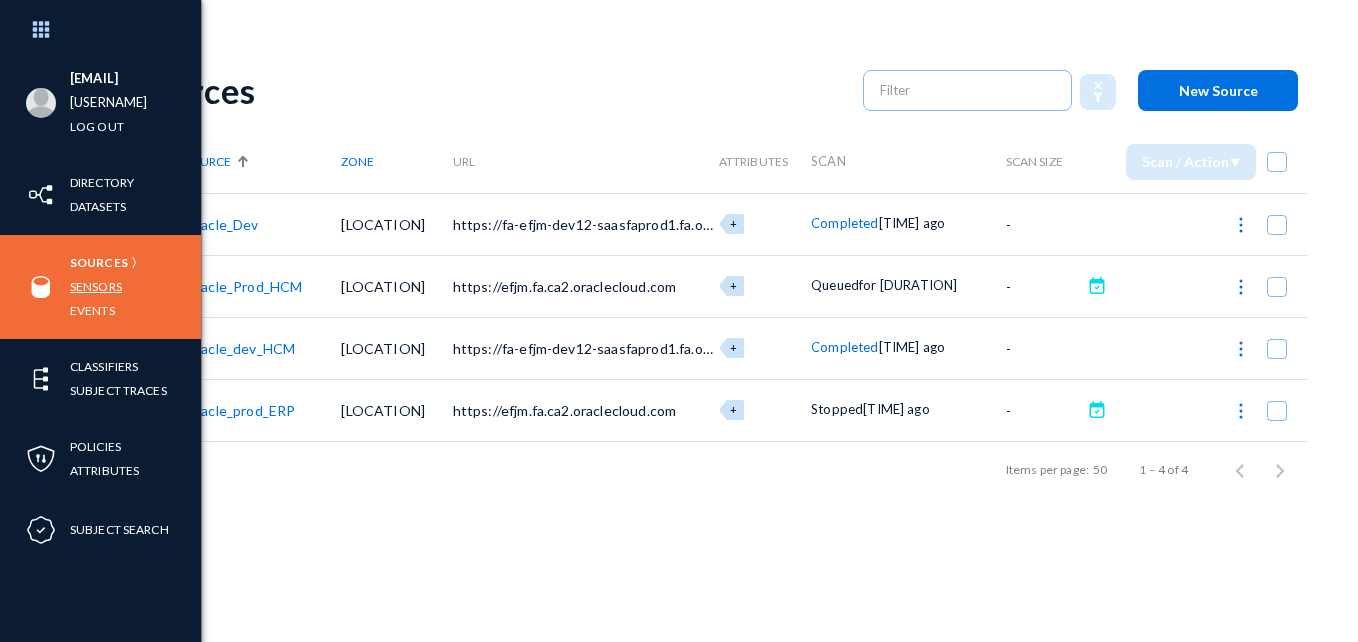 click on "Sensors" at bounding box center (96, 286) 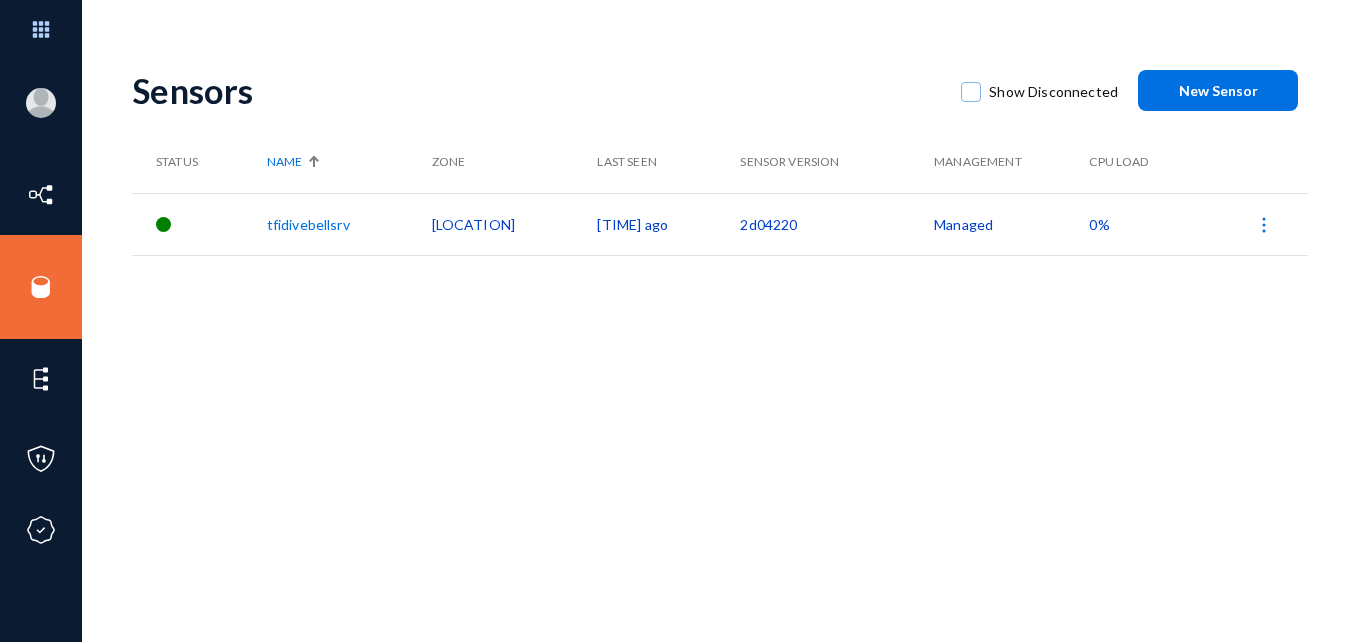 click at bounding box center (1264, 225) 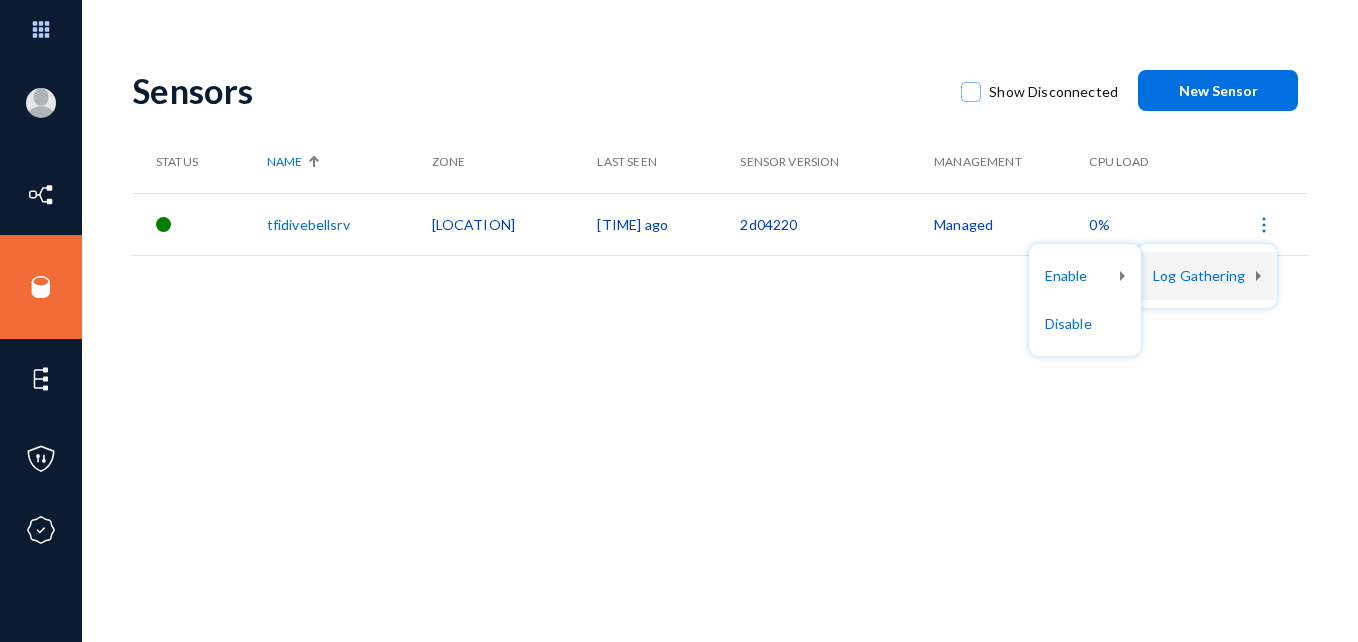 drag, startPoint x: 1227, startPoint y: 278, endPoint x: 1300, endPoint y: 159, distance: 139.60658 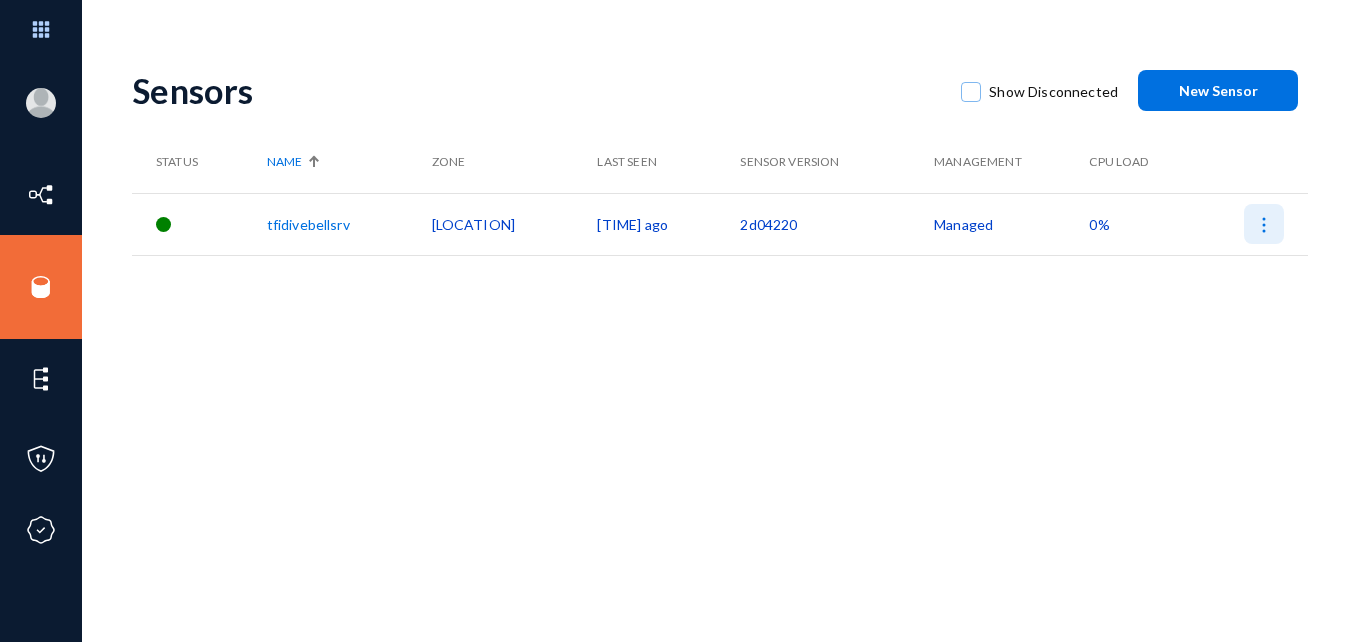 click at bounding box center (1264, 225) 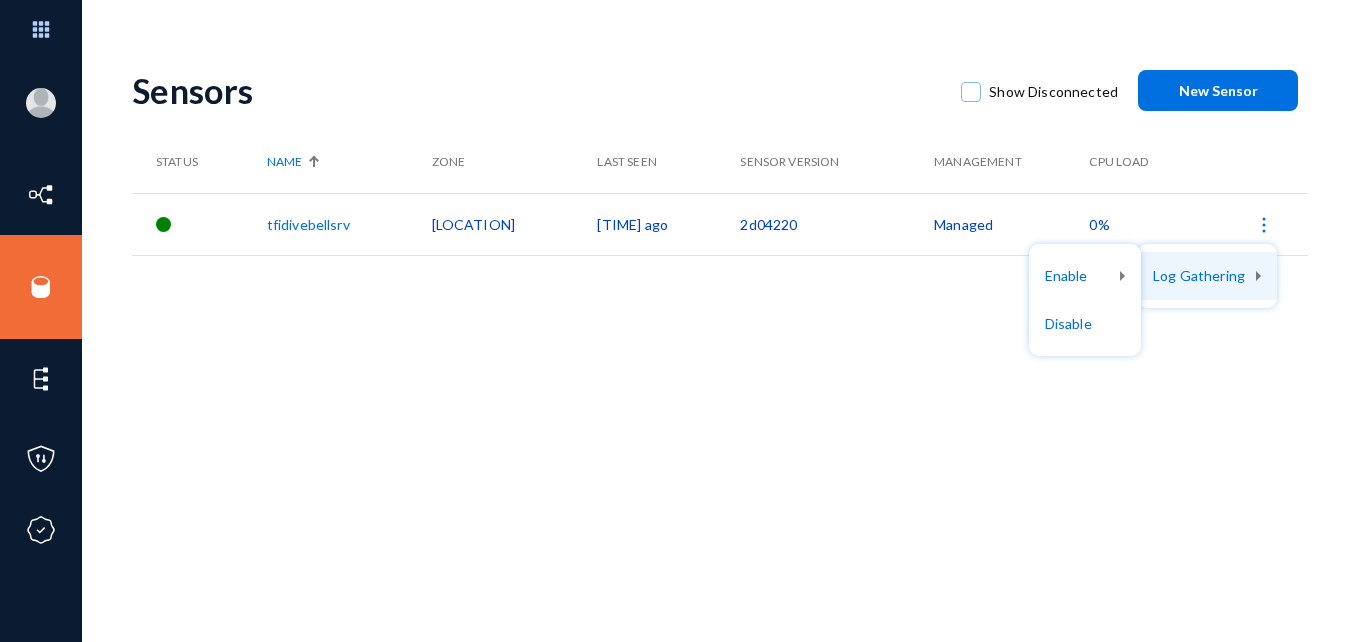 click on "Log Gathering" at bounding box center [1207, 276] 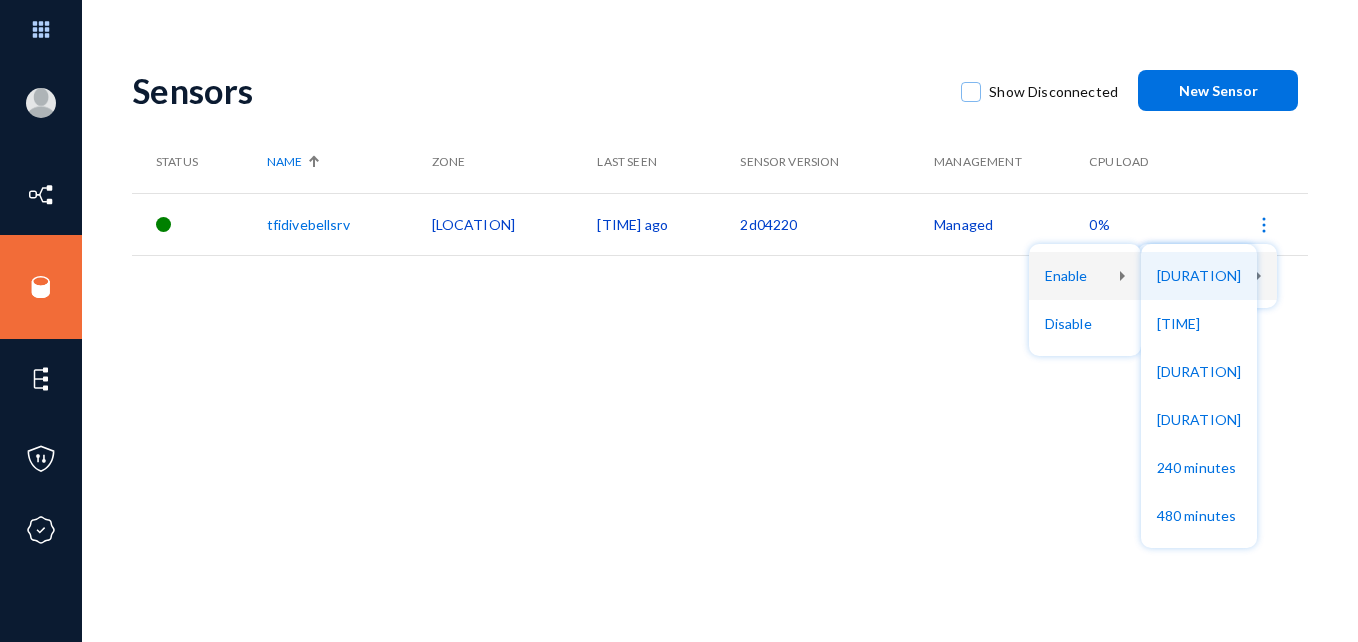 click on "[DURATION]" at bounding box center [1199, 276] 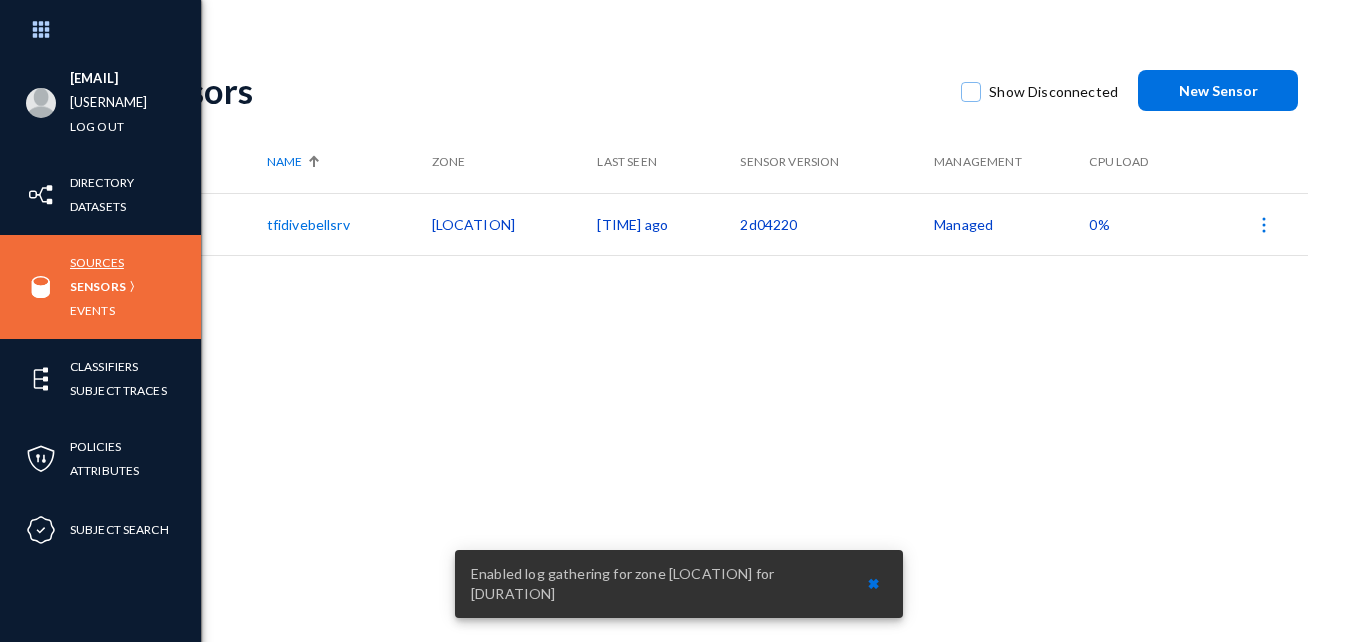 click on "Sources" at bounding box center [97, 262] 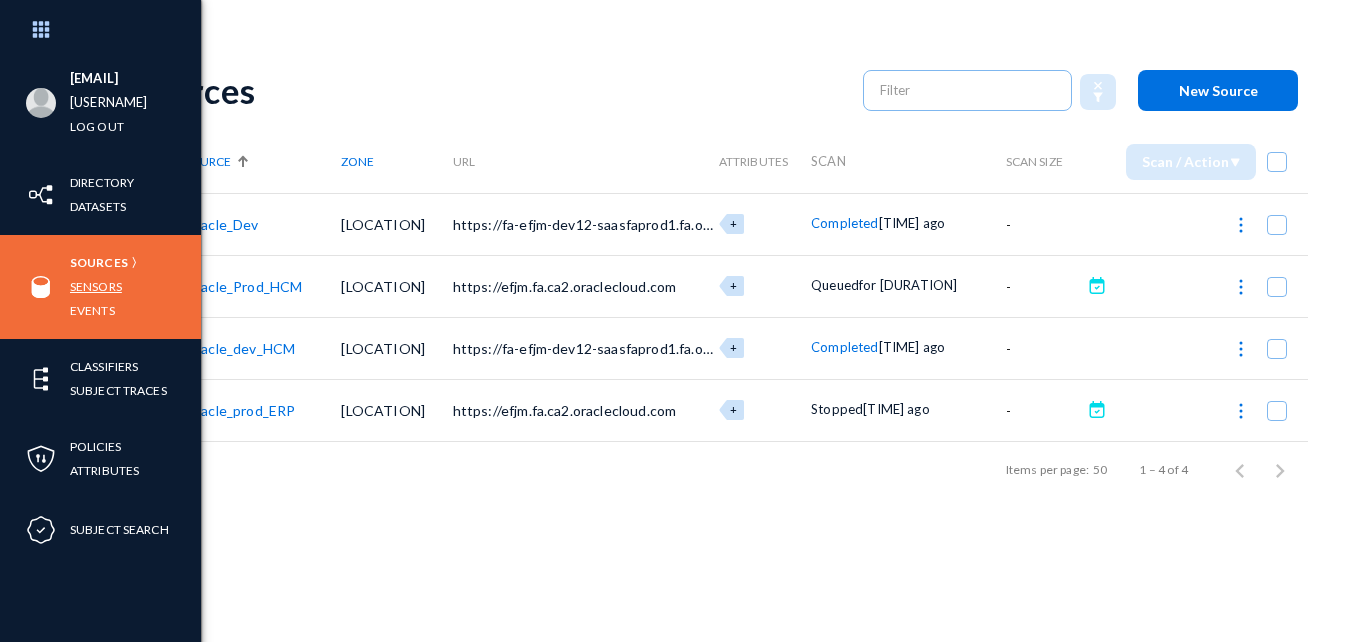 click on "Sensors" at bounding box center [96, 286] 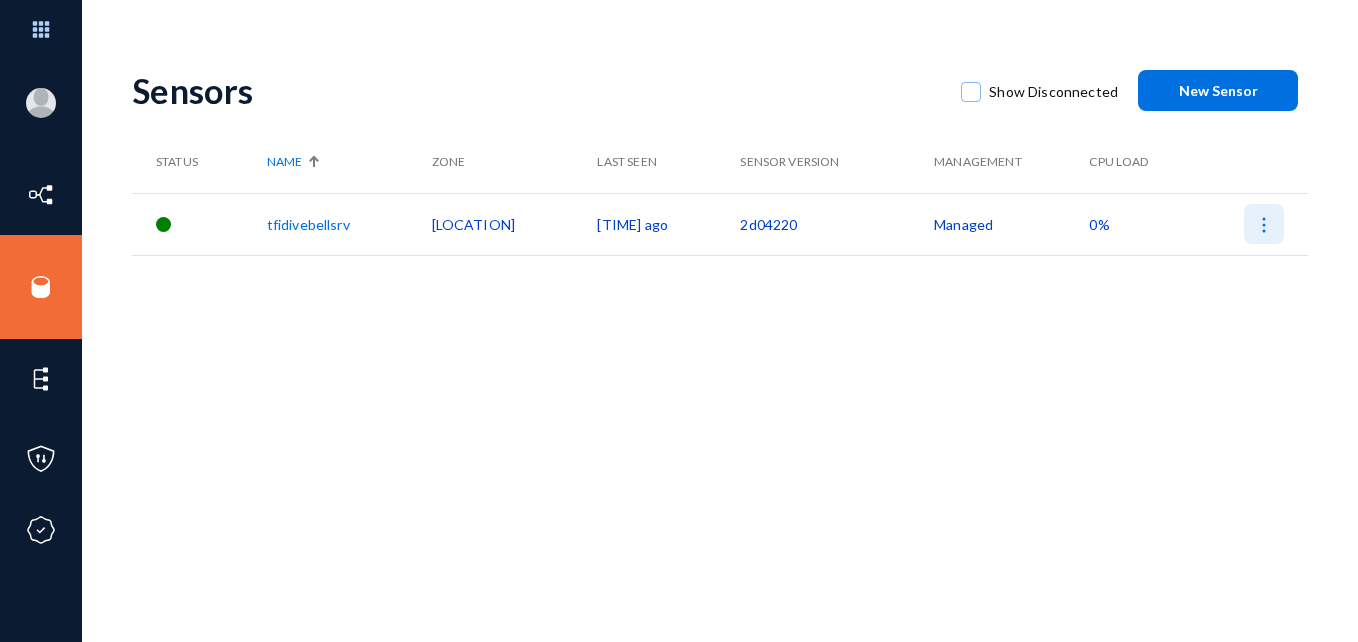 click at bounding box center (1264, 225) 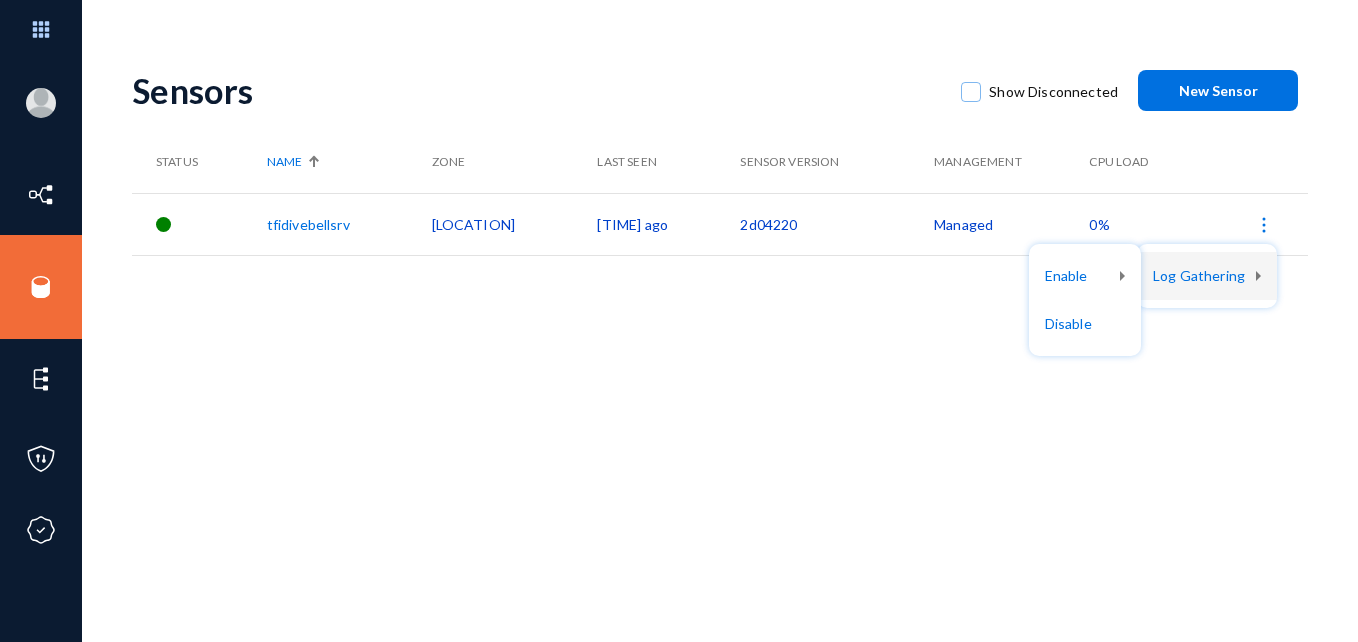 click at bounding box center (679, 321) 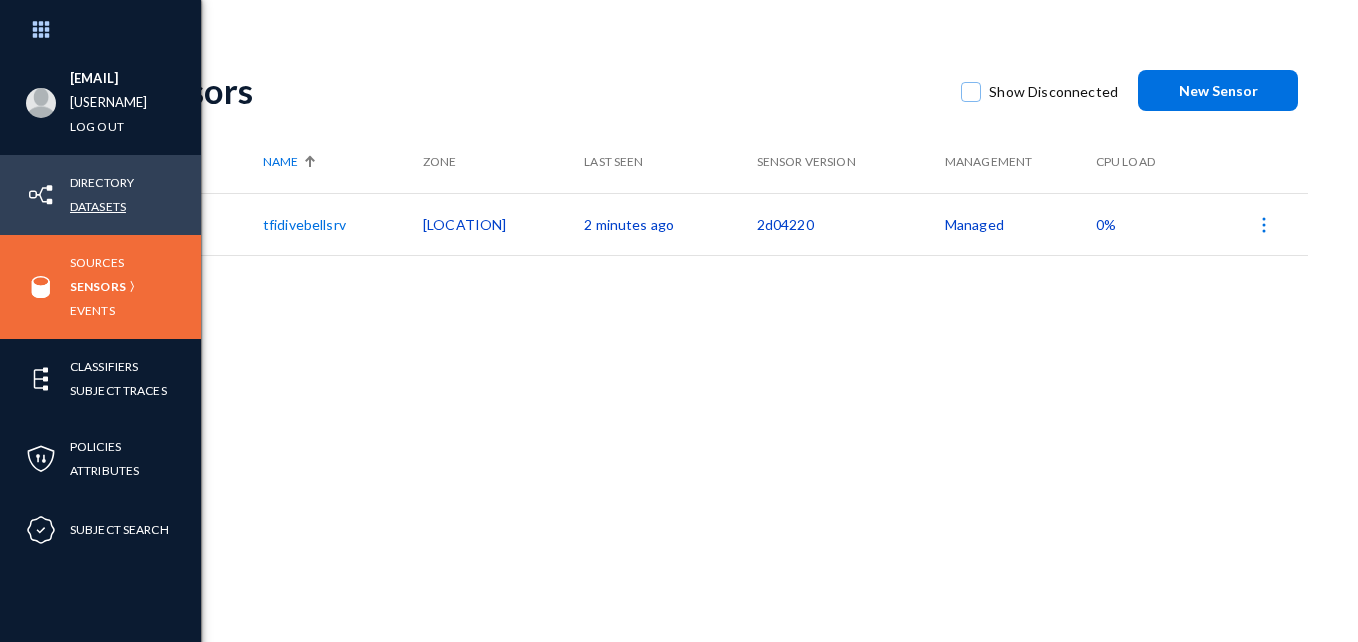 click on "Datasets" at bounding box center [98, 206] 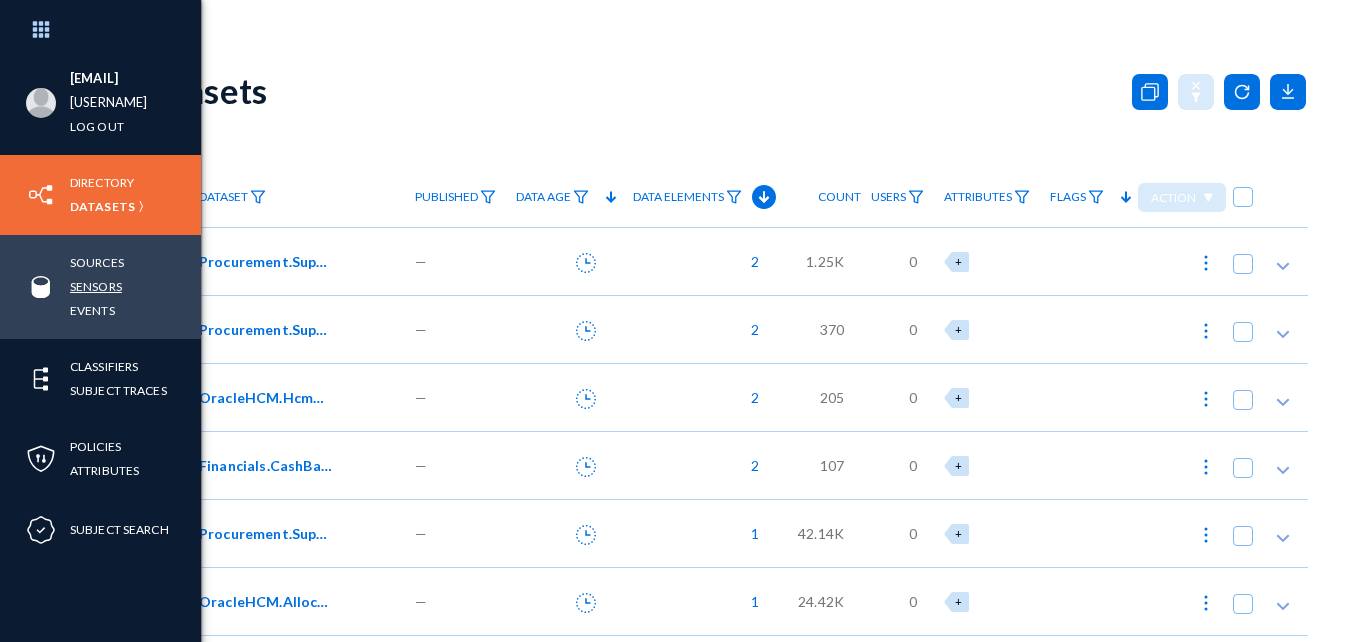 click on "Sensors" at bounding box center (96, 286) 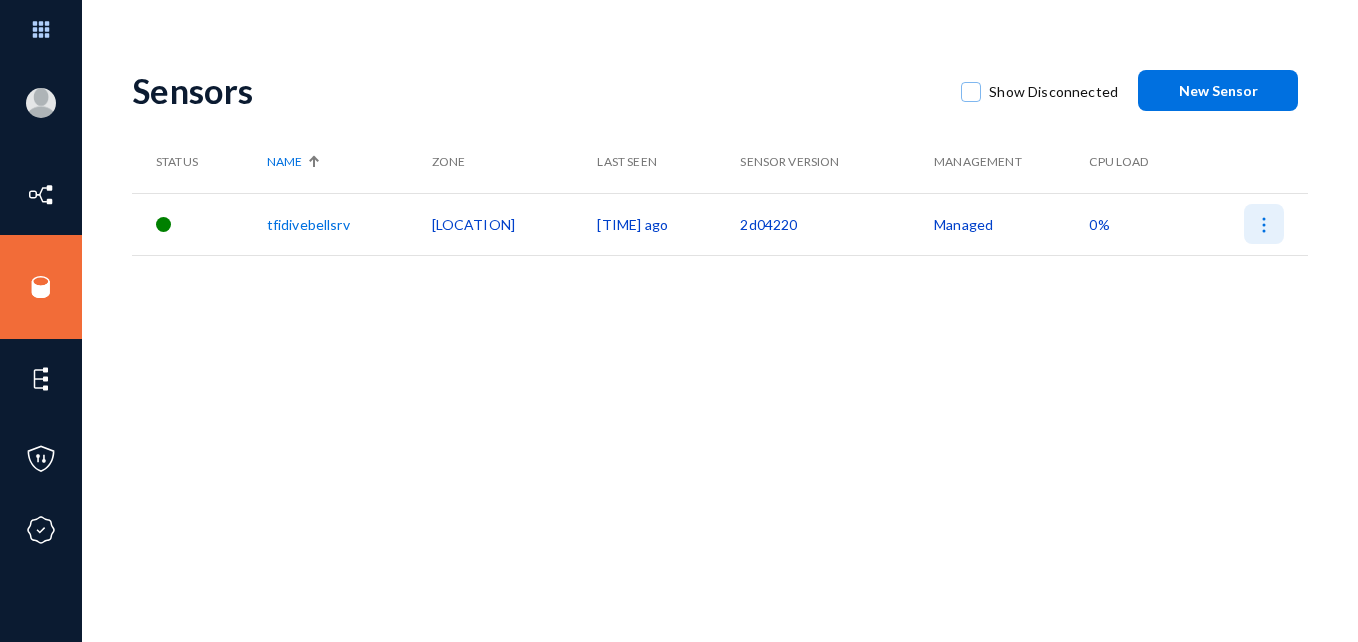click at bounding box center (1264, 225) 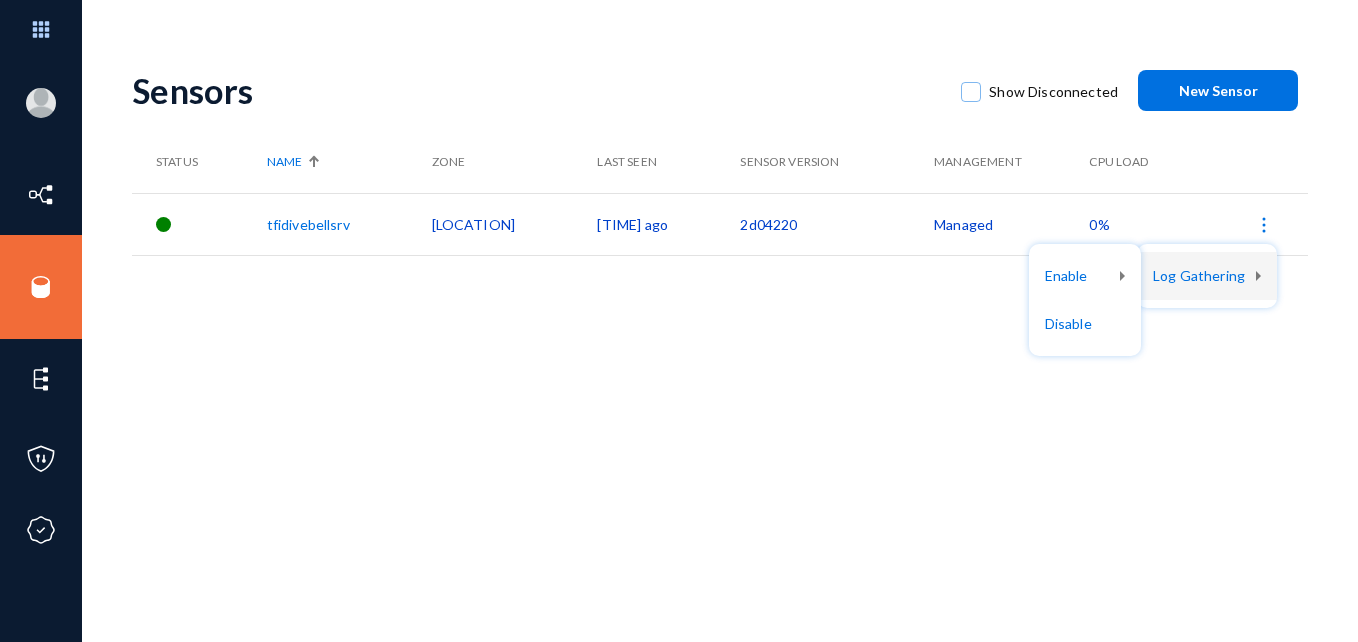 click at bounding box center (679, 321) 